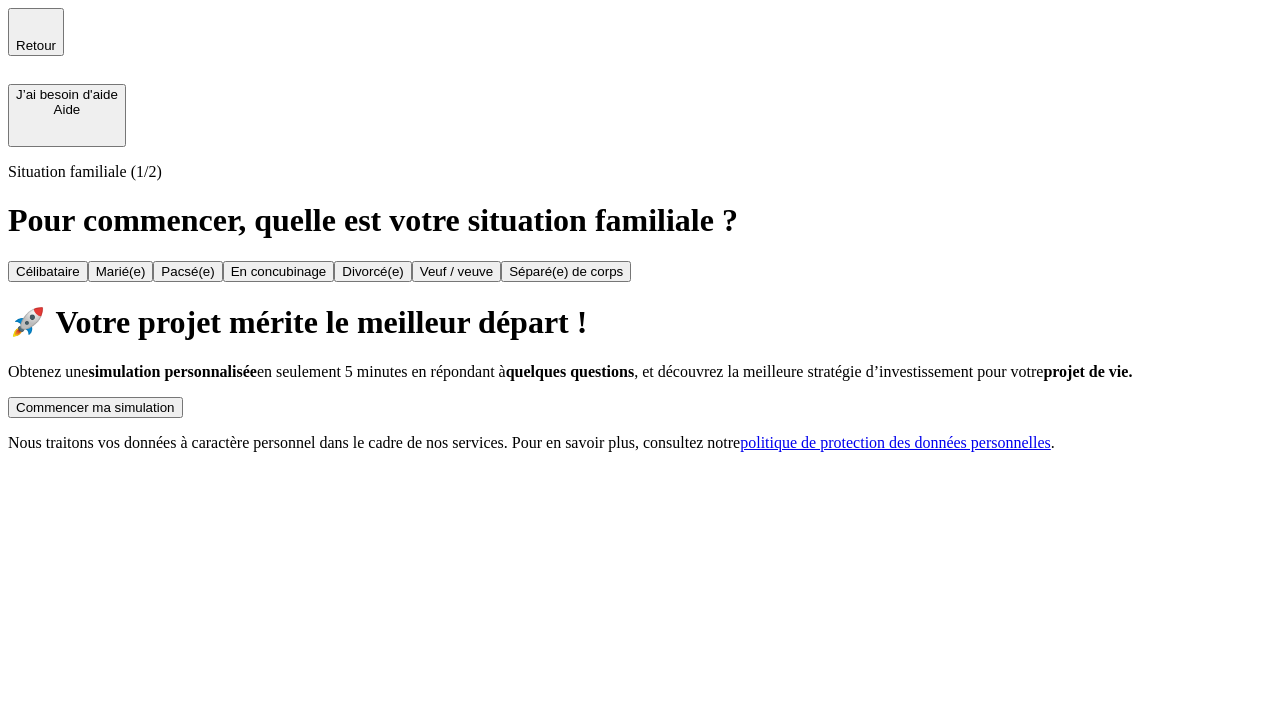 scroll, scrollTop: 0, scrollLeft: 0, axis: both 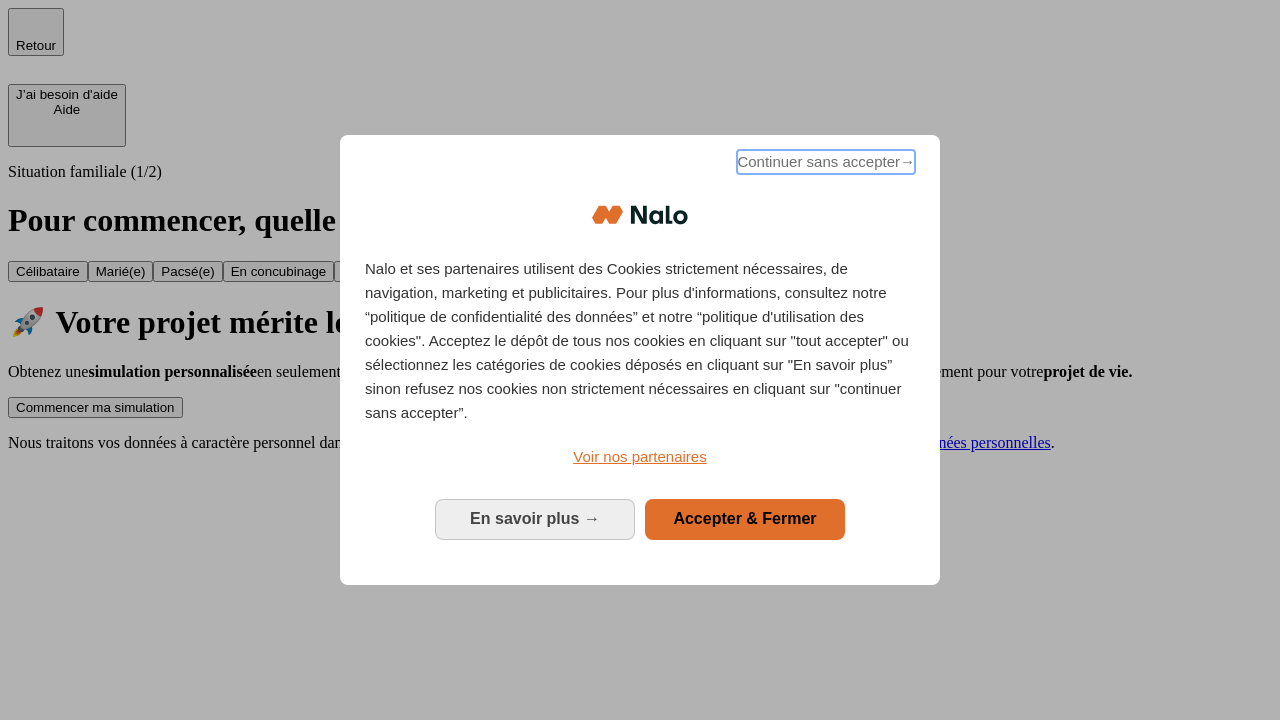 click on "Continuer sans accepter  →" at bounding box center (826, 162) 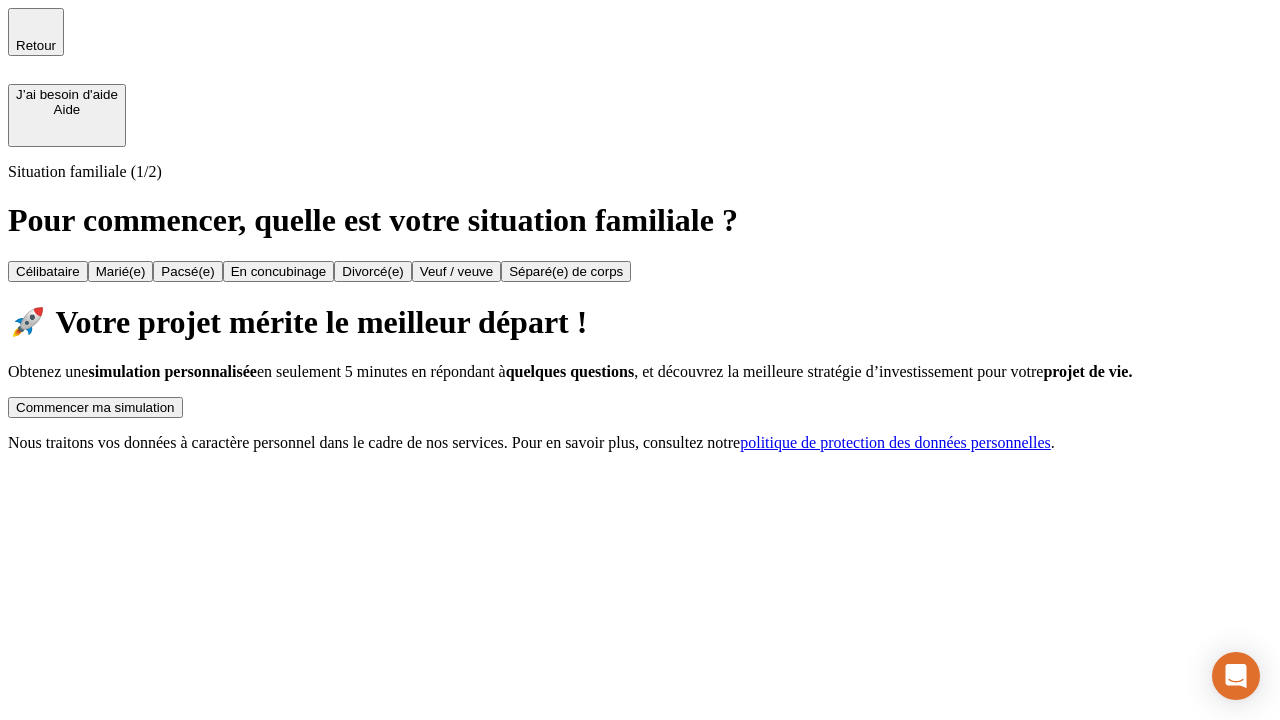 click on "Commencer ma simulation" at bounding box center [95, 407] 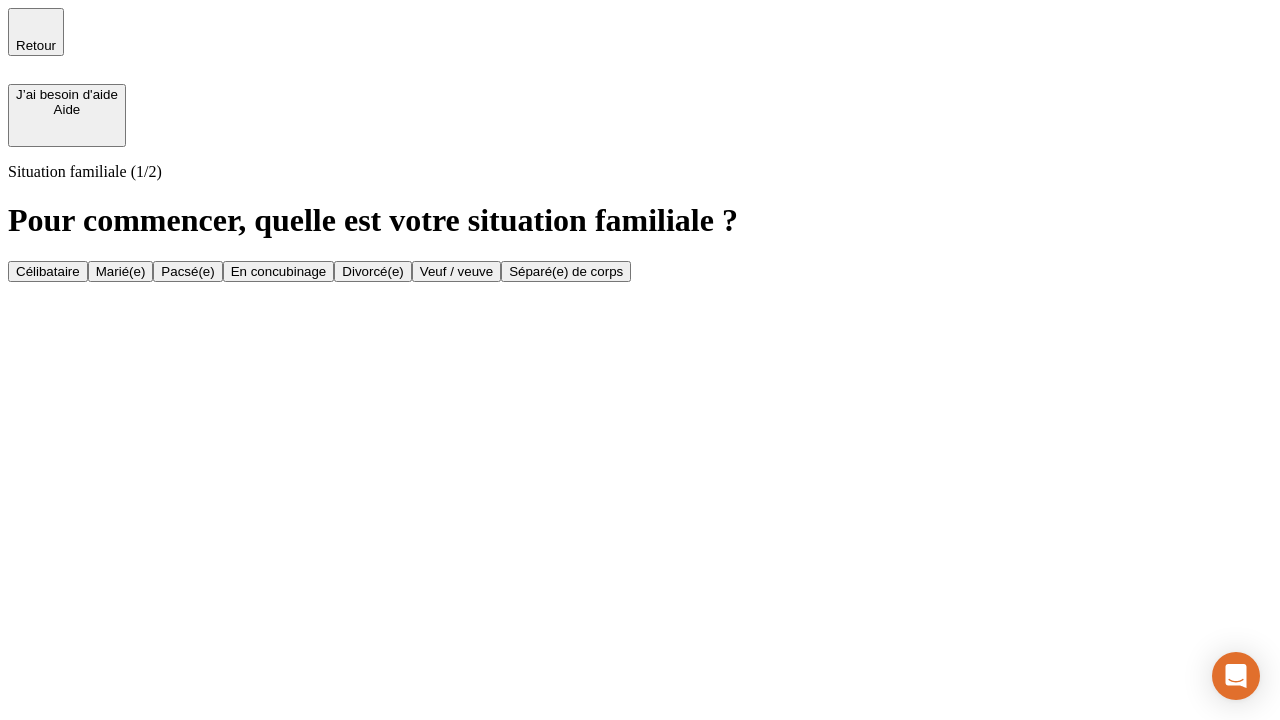 click on "Célibataire" at bounding box center [48, 271] 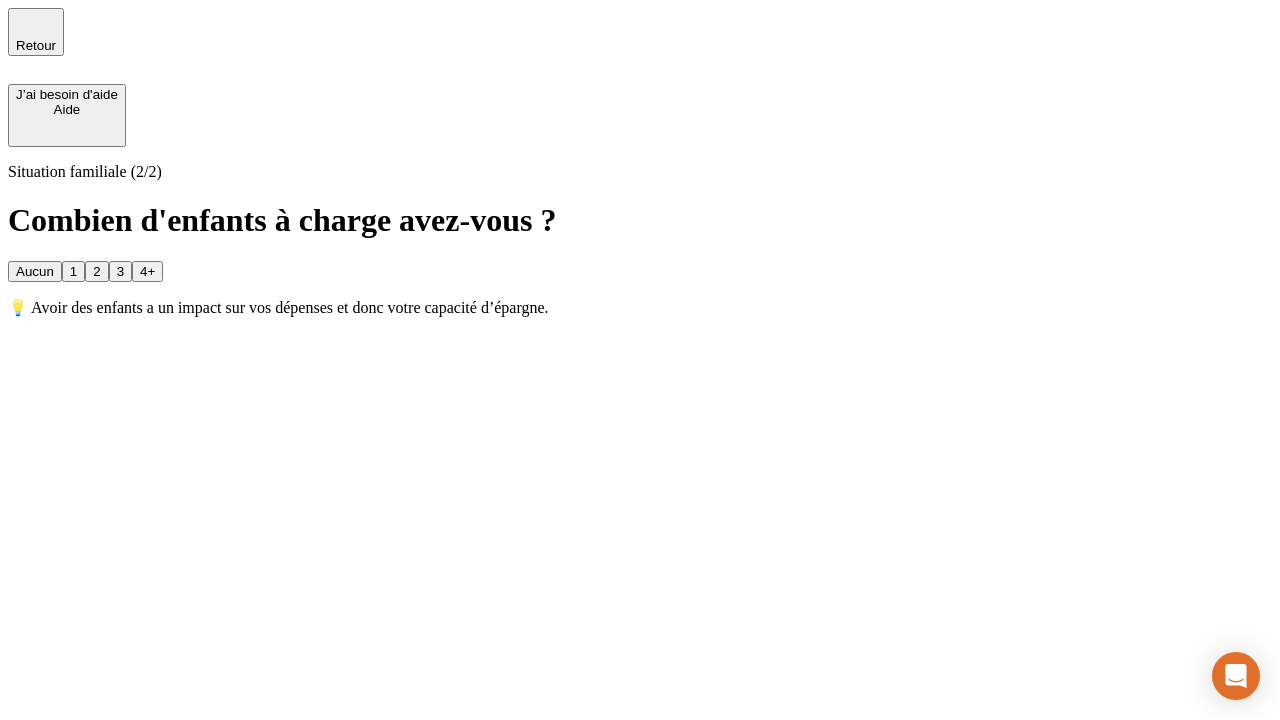 click on "Aucun" at bounding box center (35, 271) 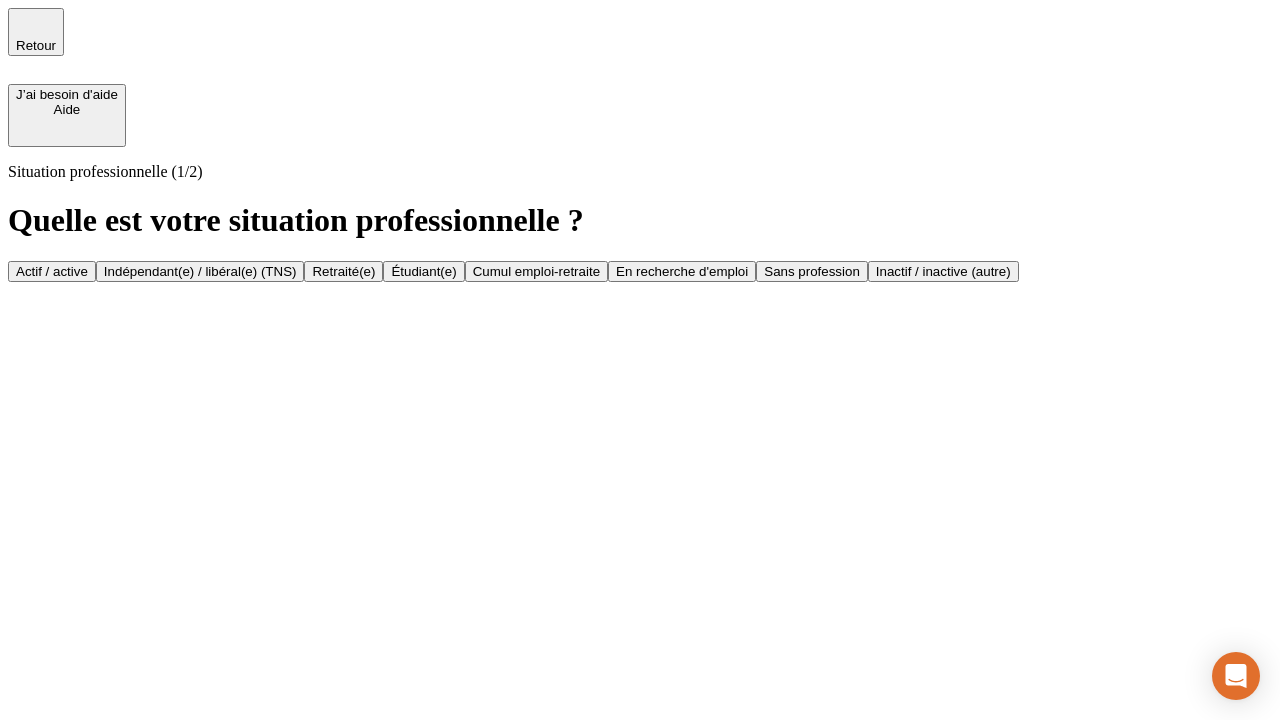 click on "Actif / active" at bounding box center (52, 271) 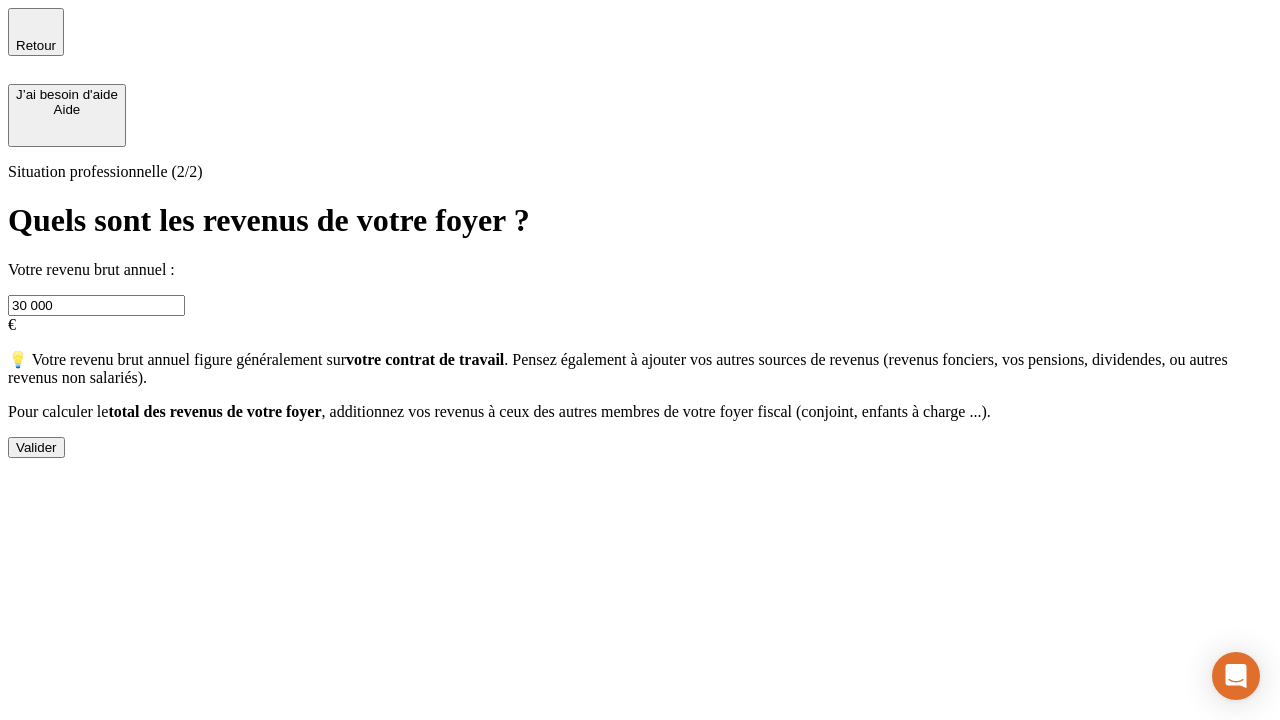 type on "30 000" 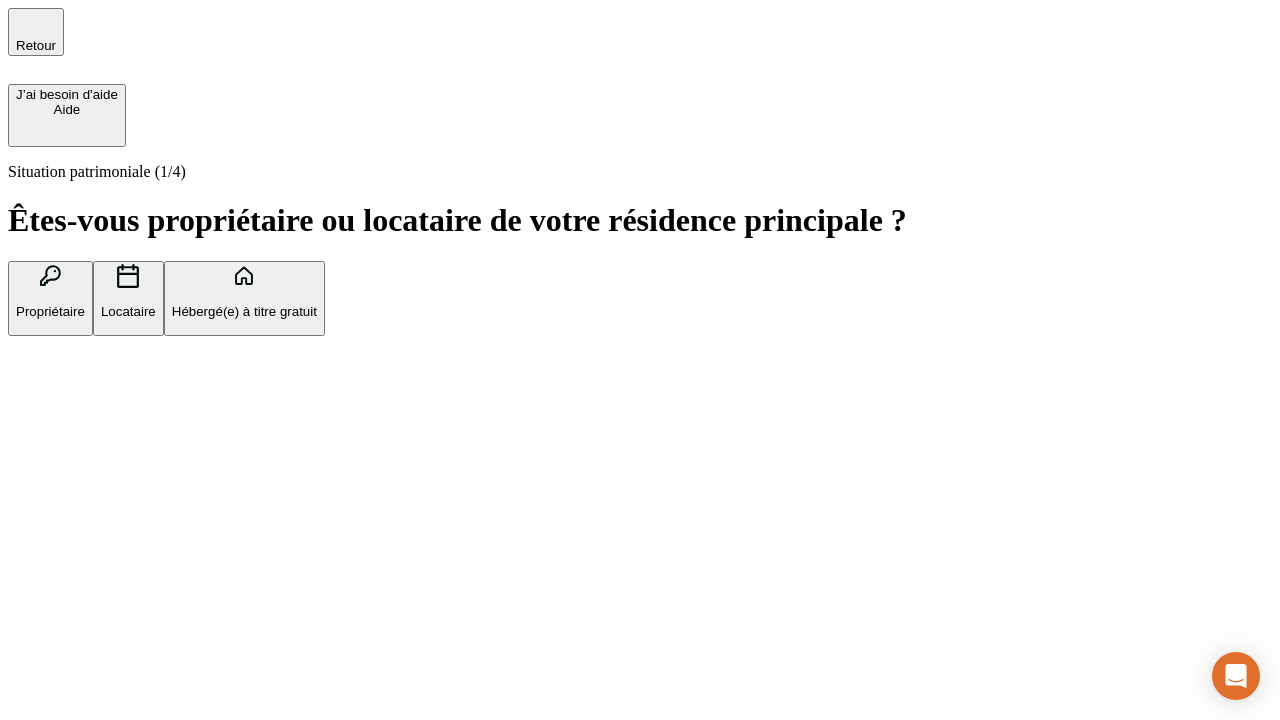 click on "Hébergé(e) à titre gratuit" at bounding box center (244, 311) 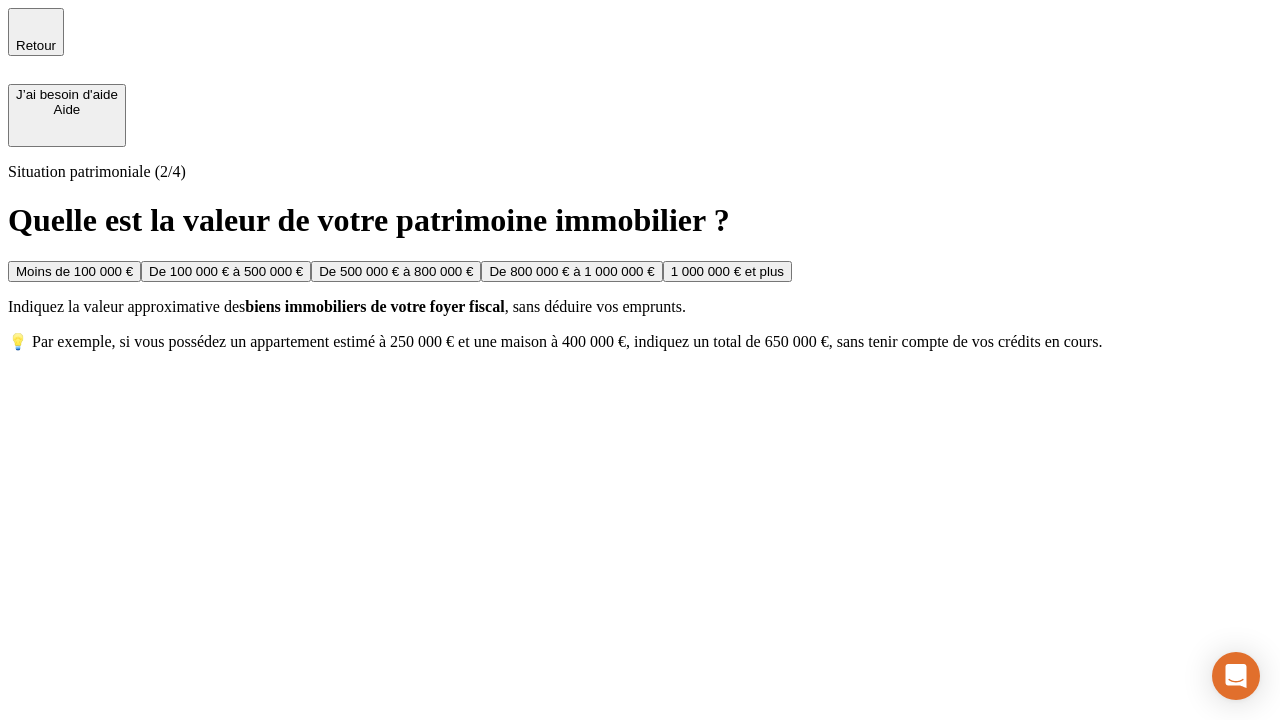 click on "Moins de 100 000 €" at bounding box center (74, 271) 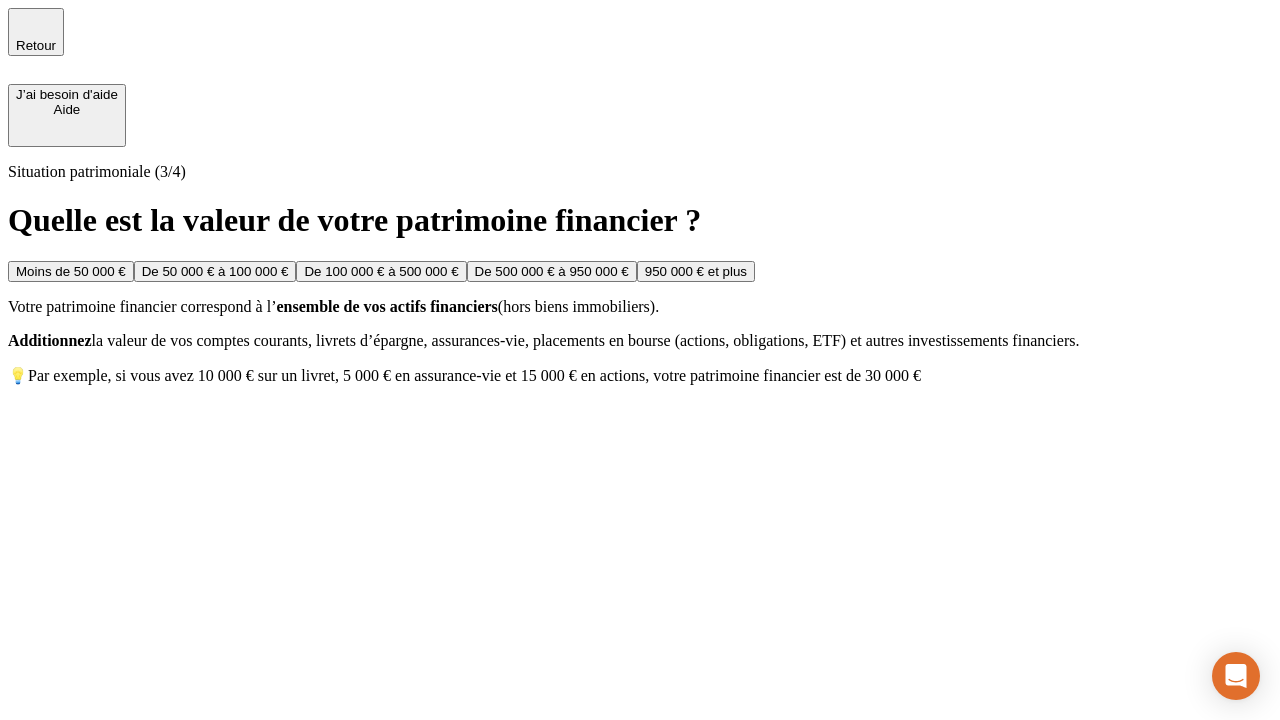 click on "Moins de 50 000 €" at bounding box center (71, 271) 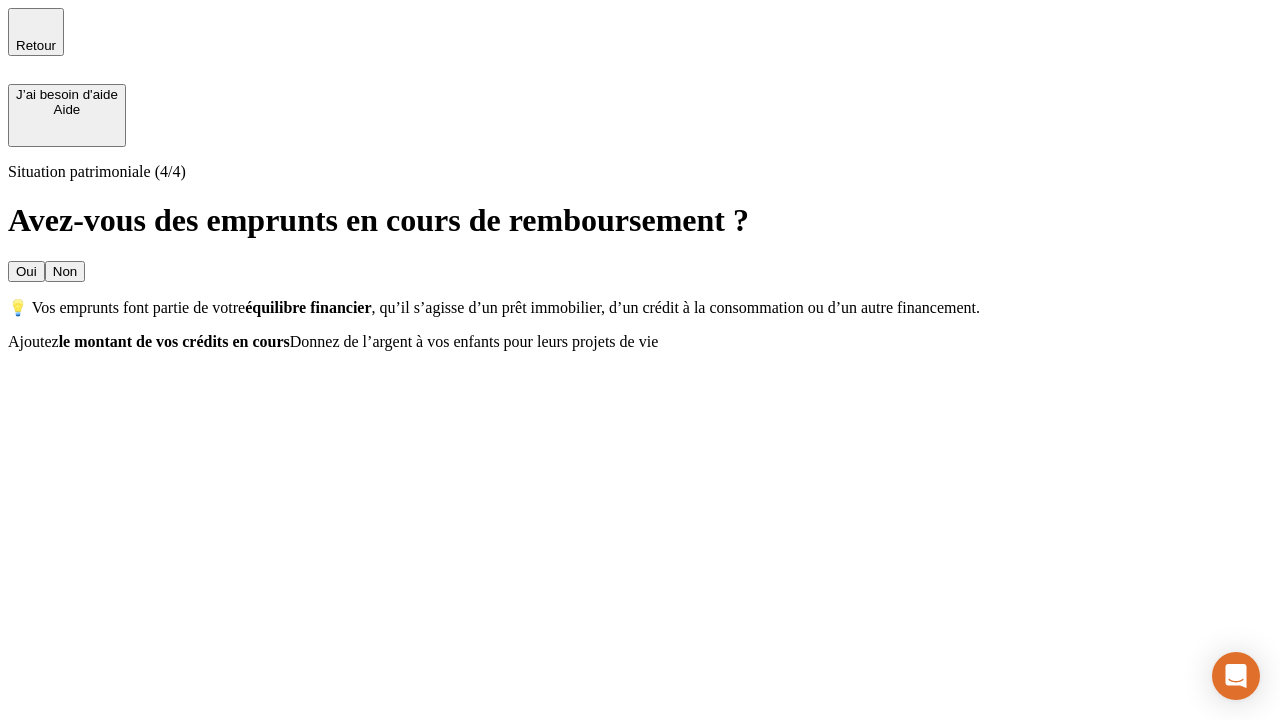 click on "Non" at bounding box center (65, 271) 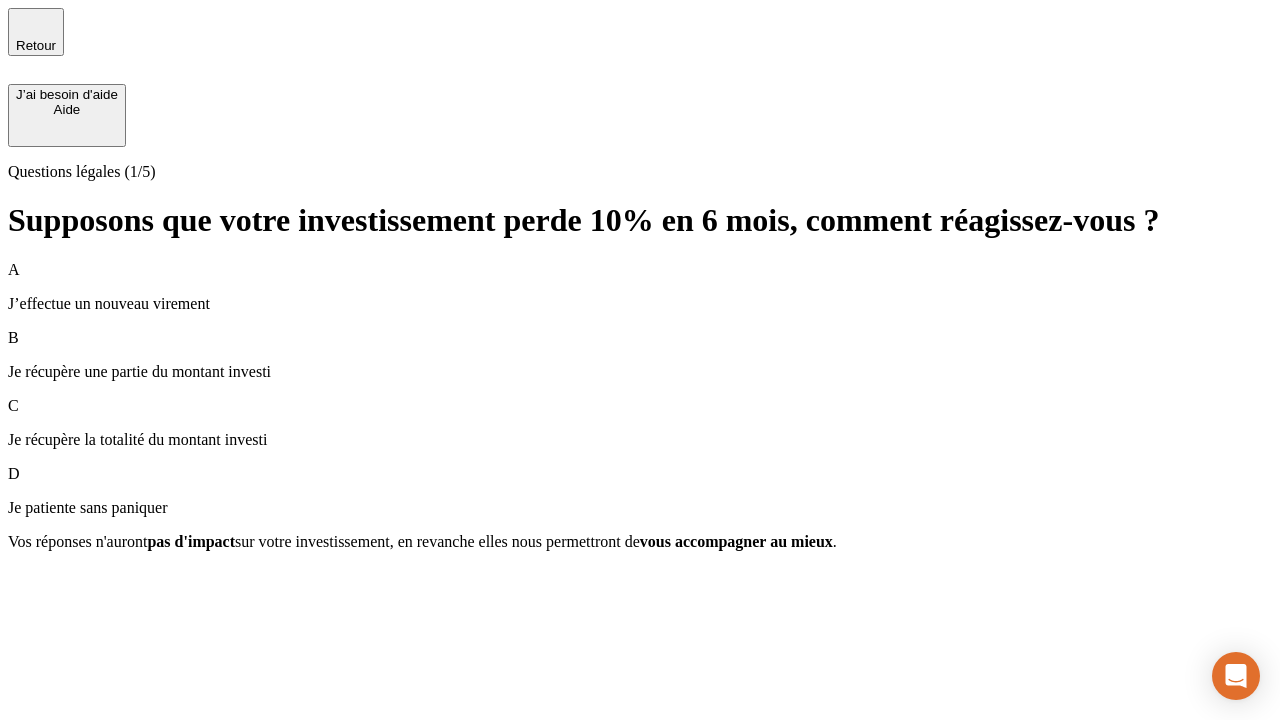 click on "A J’effectue un nouveau virement" at bounding box center (640, 287) 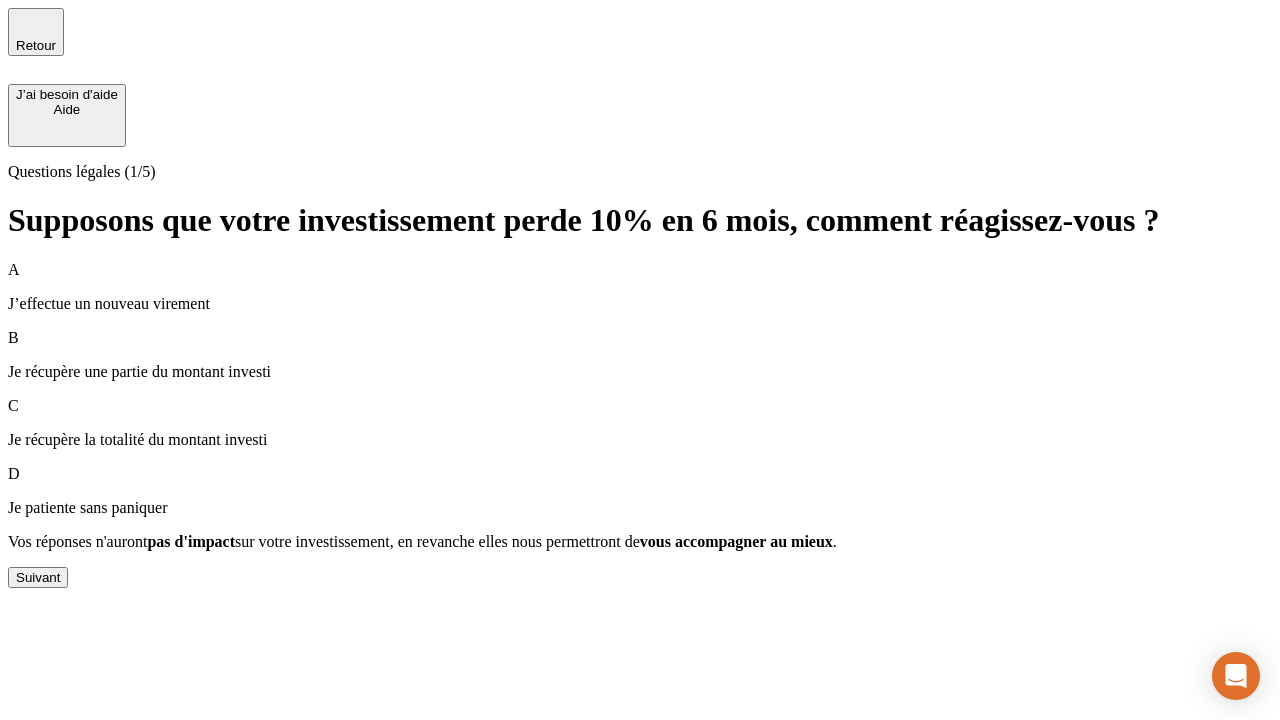 click on "Suivant" at bounding box center [38, 577] 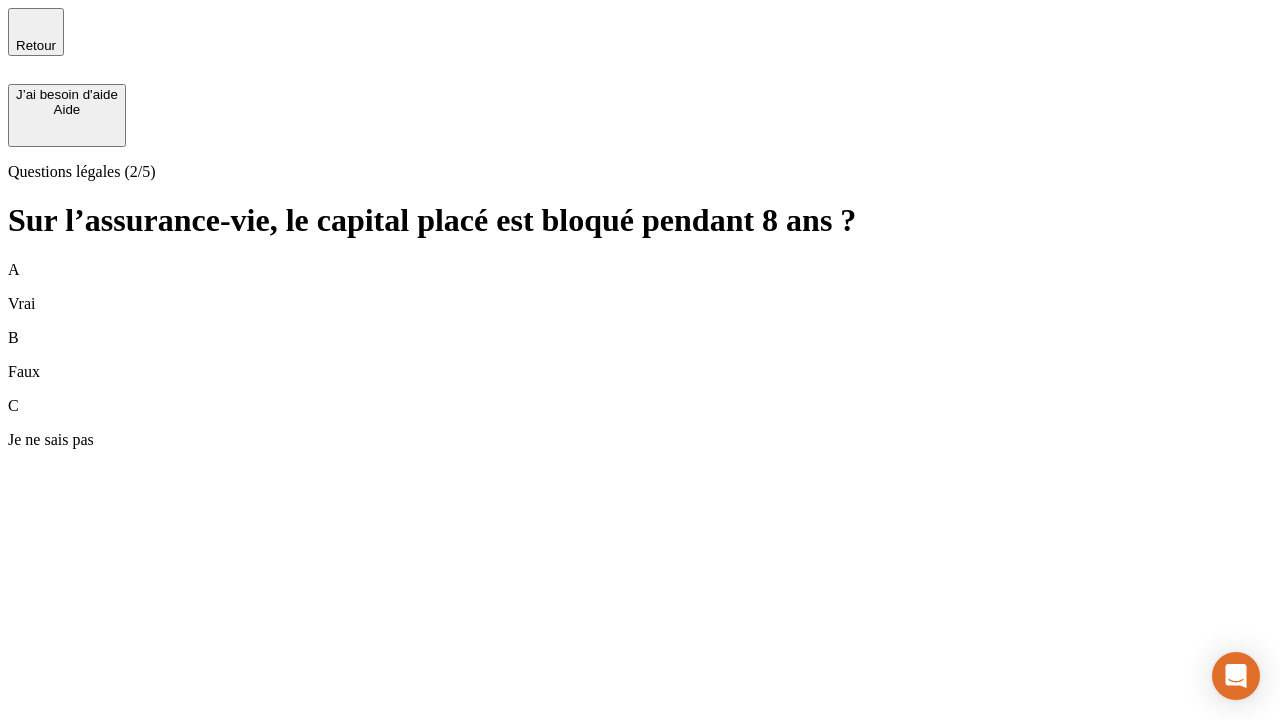 click on "B Faux" at bounding box center (640, 355) 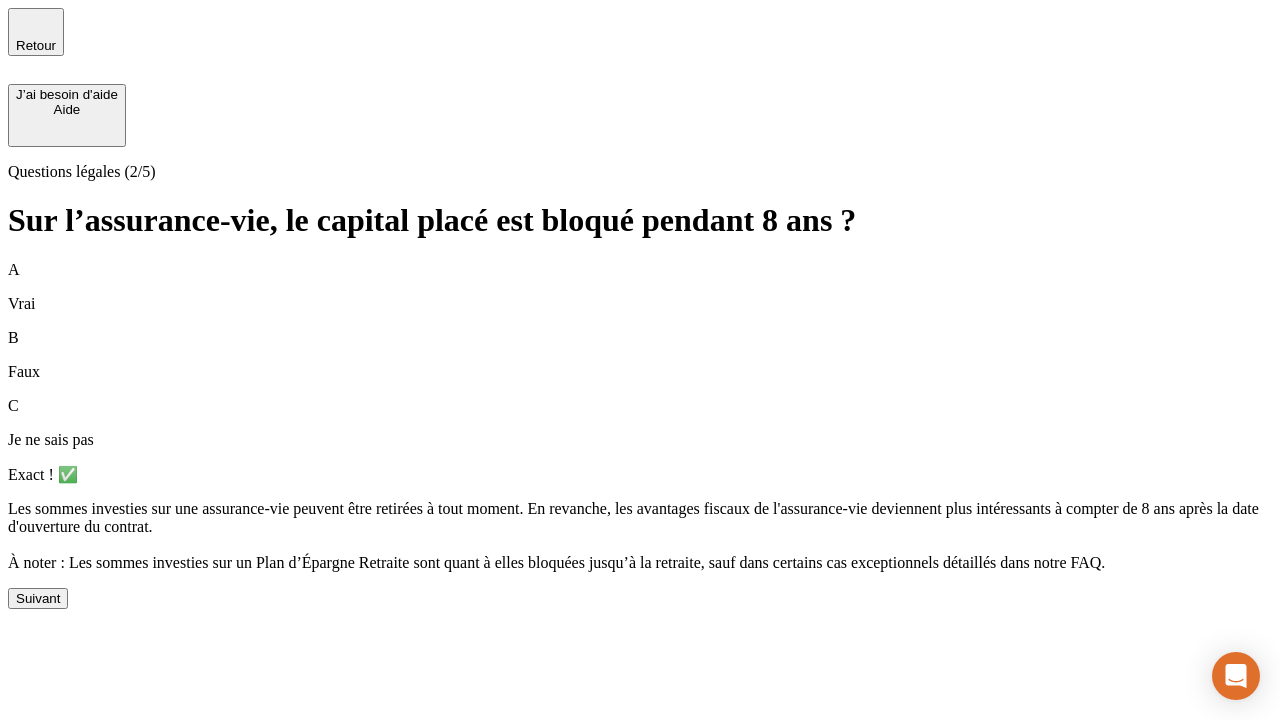 click on "Suivant" at bounding box center [38, 598] 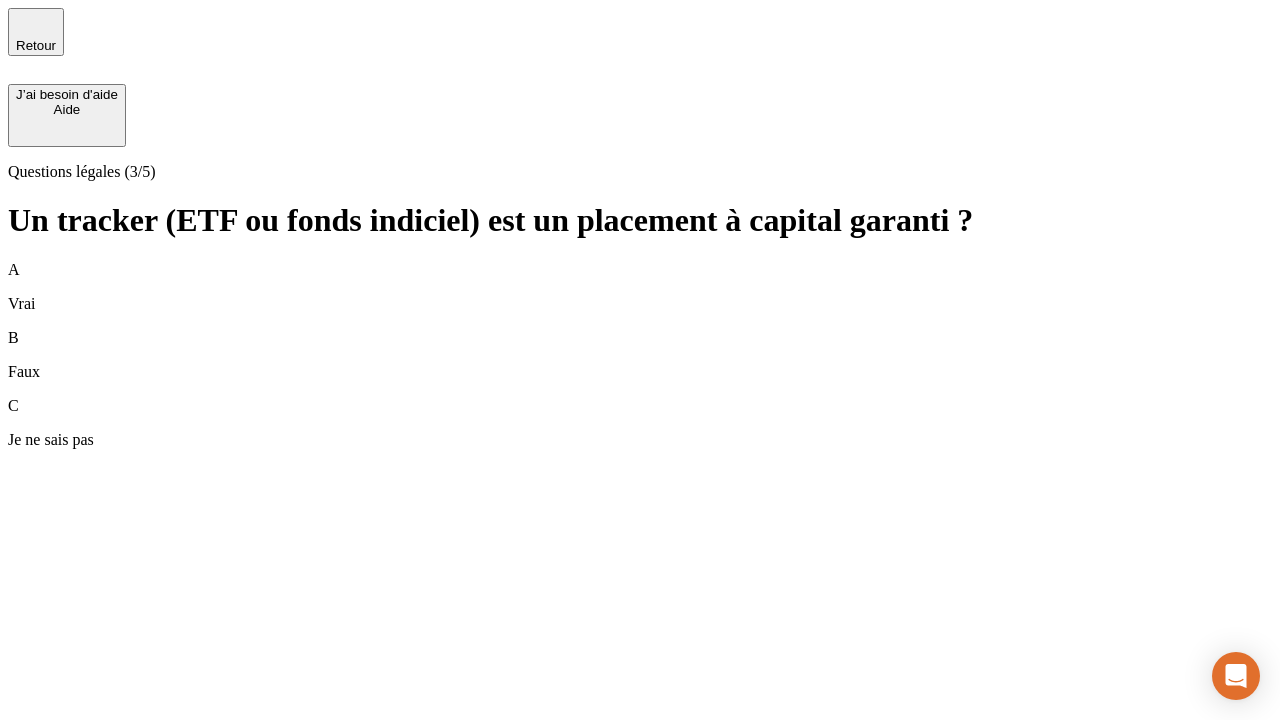 click on "B Faux" at bounding box center [640, 355] 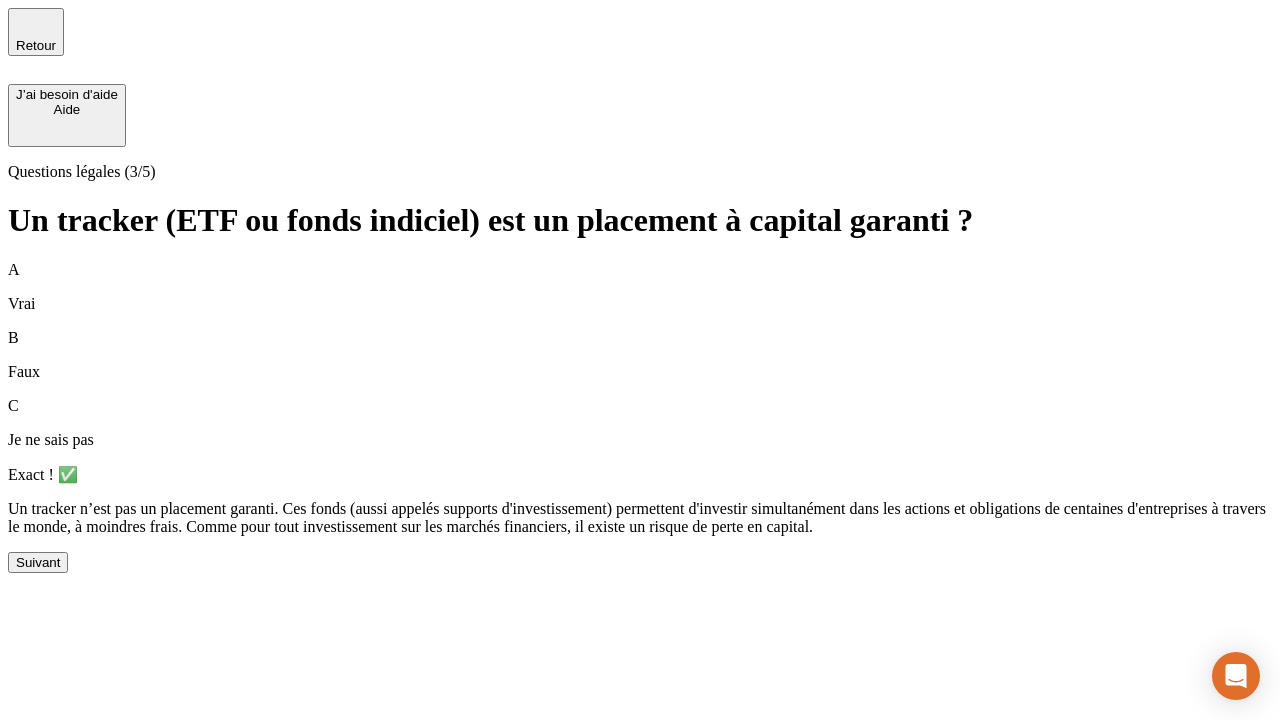 click on "Suivant" at bounding box center (38, 562) 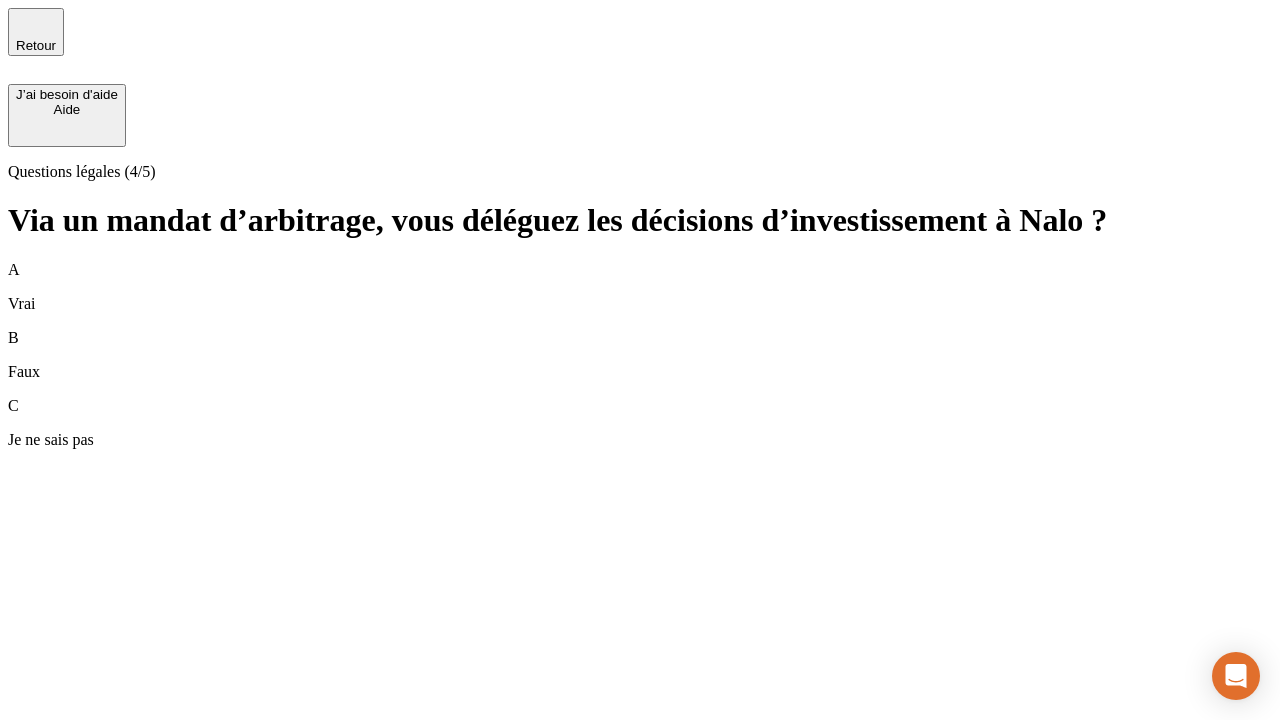 click on "A Vrai" at bounding box center [640, 287] 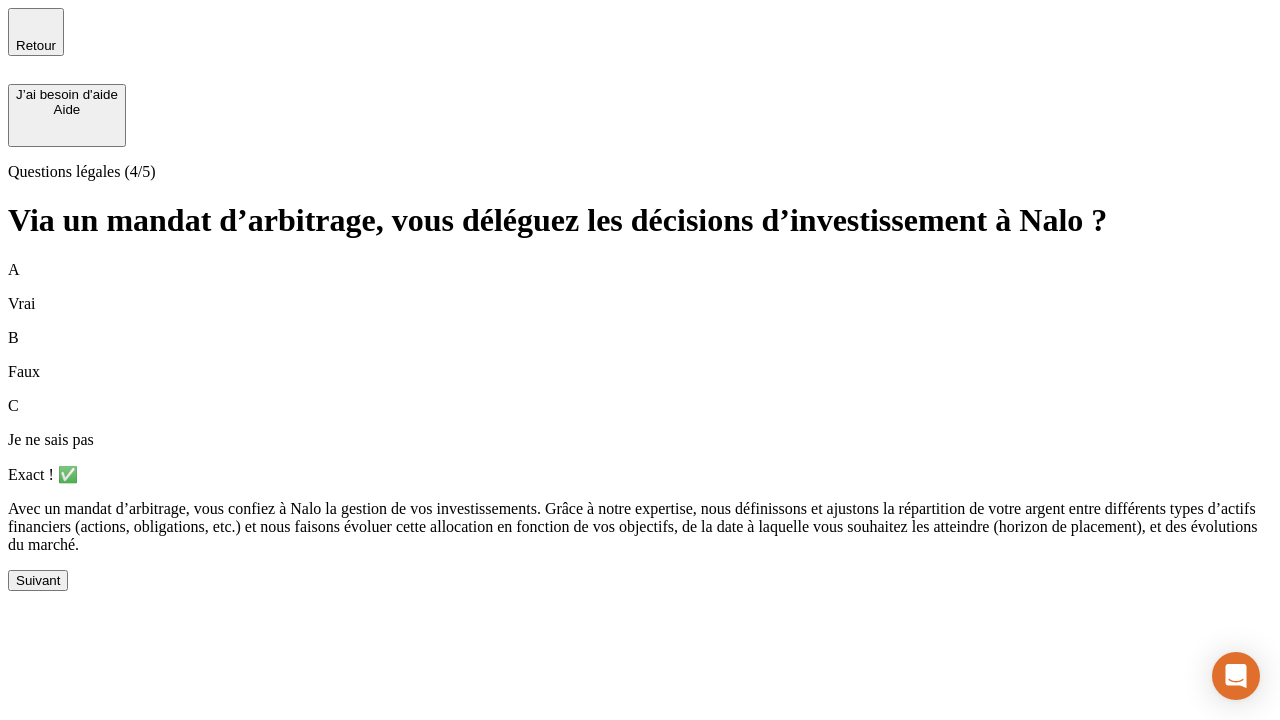 click on "Suivant" at bounding box center (38, 580) 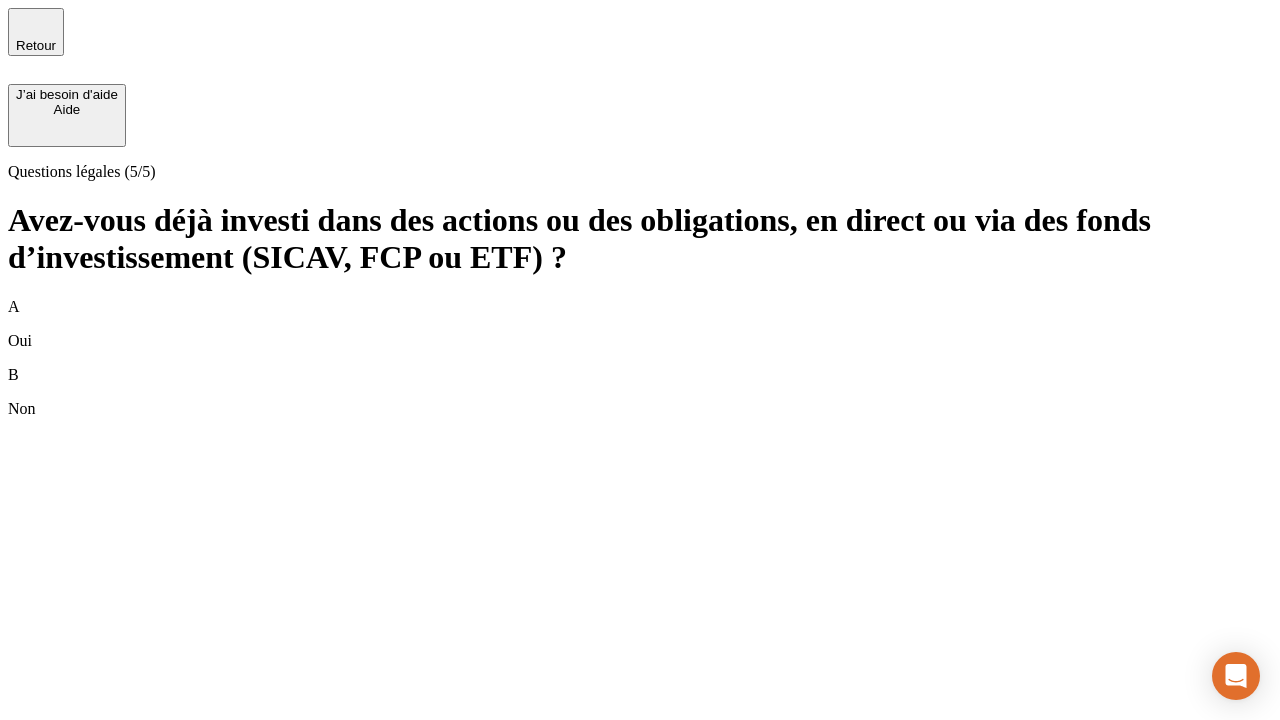 click on "B Non" at bounding box center (640, 392) 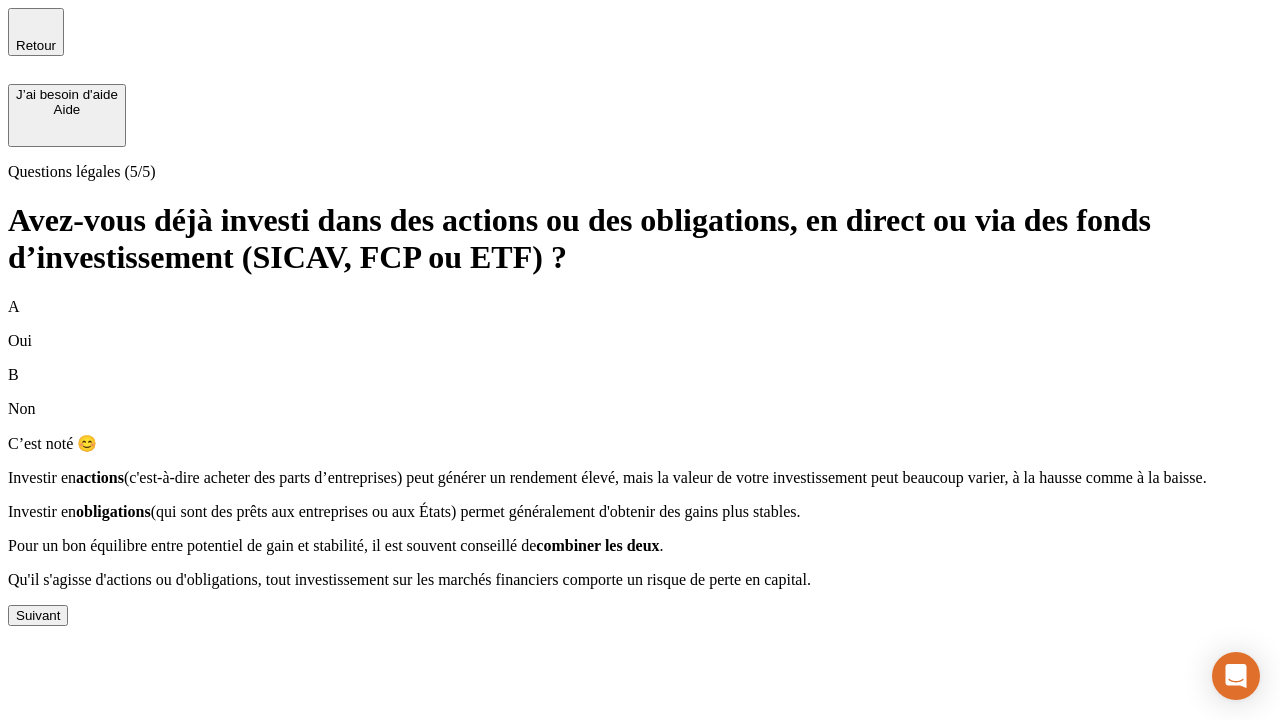 click on "Suivant" at bounding box center [38, 615] 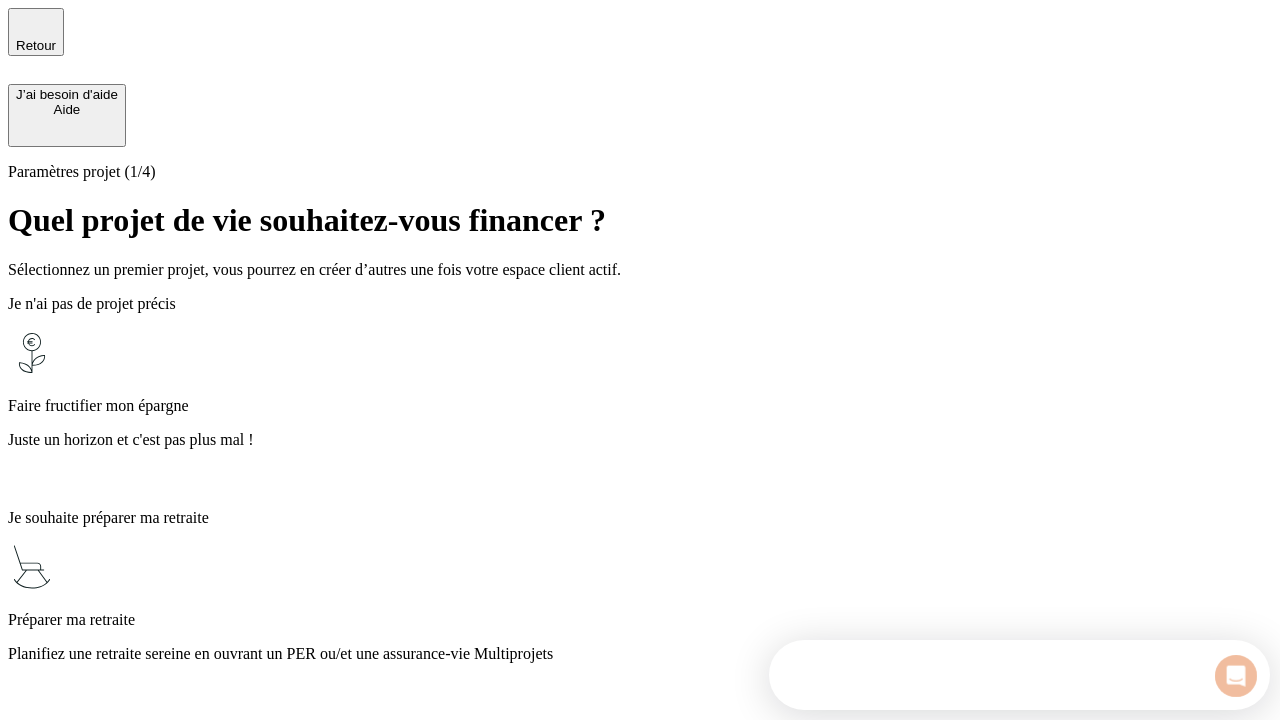 scroll, scrollTop: 0, scrollLeft: 0, axis: both 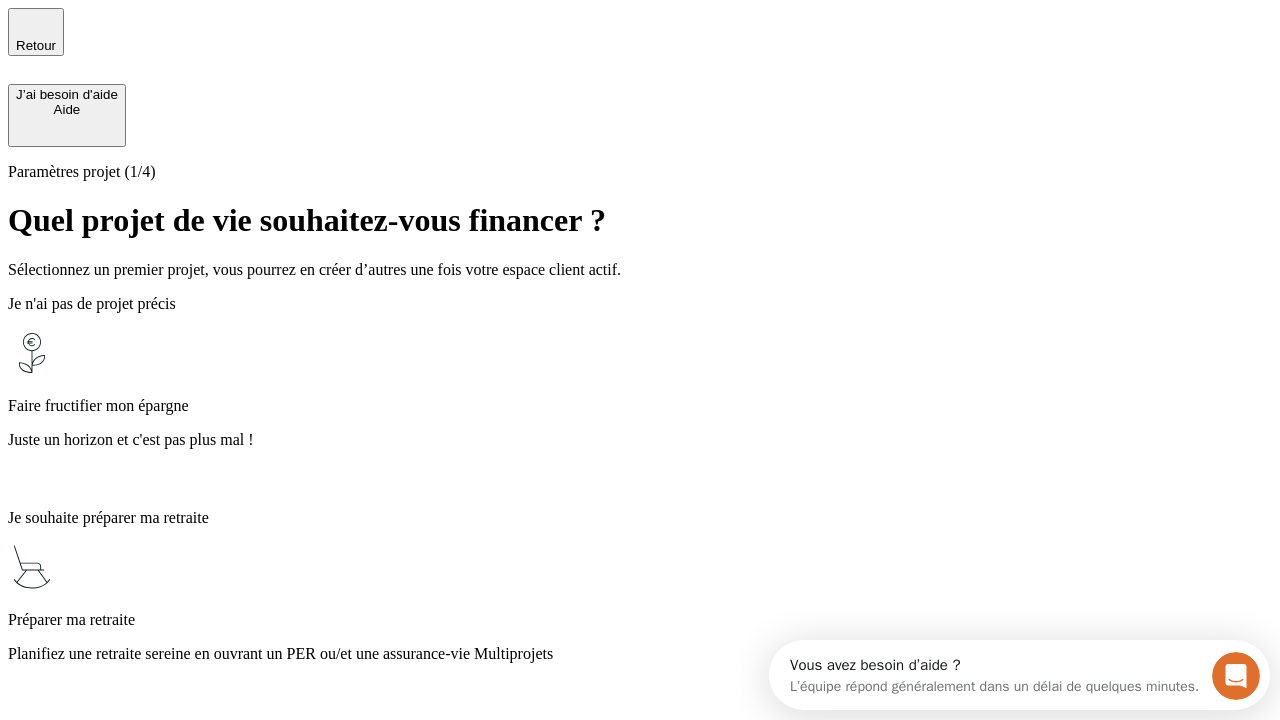 click on "Profitez des avantages fiscaux de l’assurance-vie" at bounding box center [640, 1410] 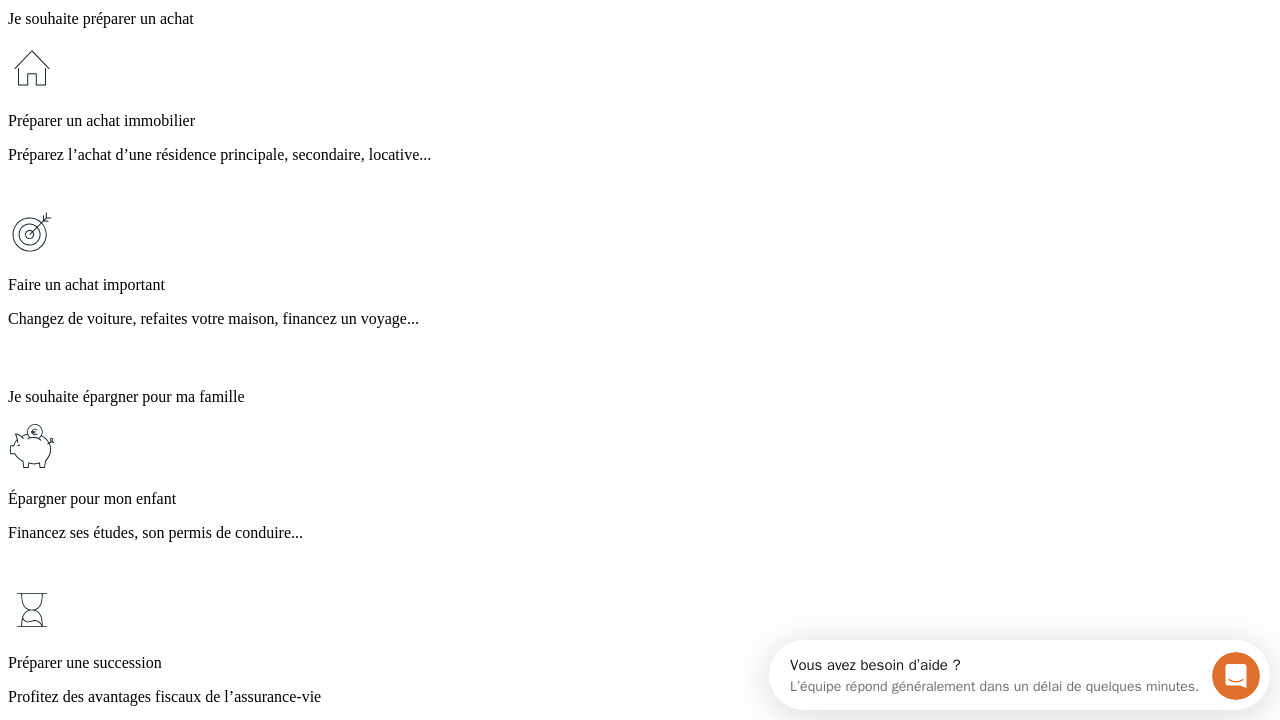 scroll, scrollTop: 0, scrollLeft: 0, axis: both 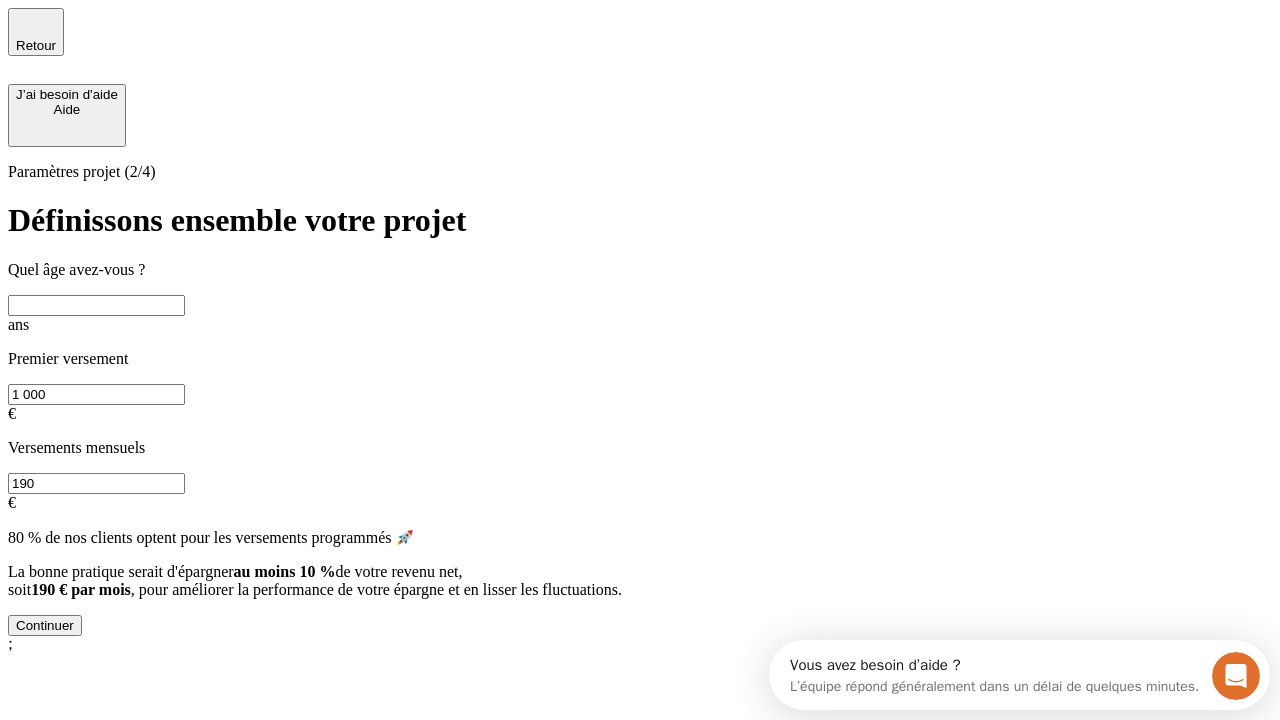 click at bounding box center (96, 305) 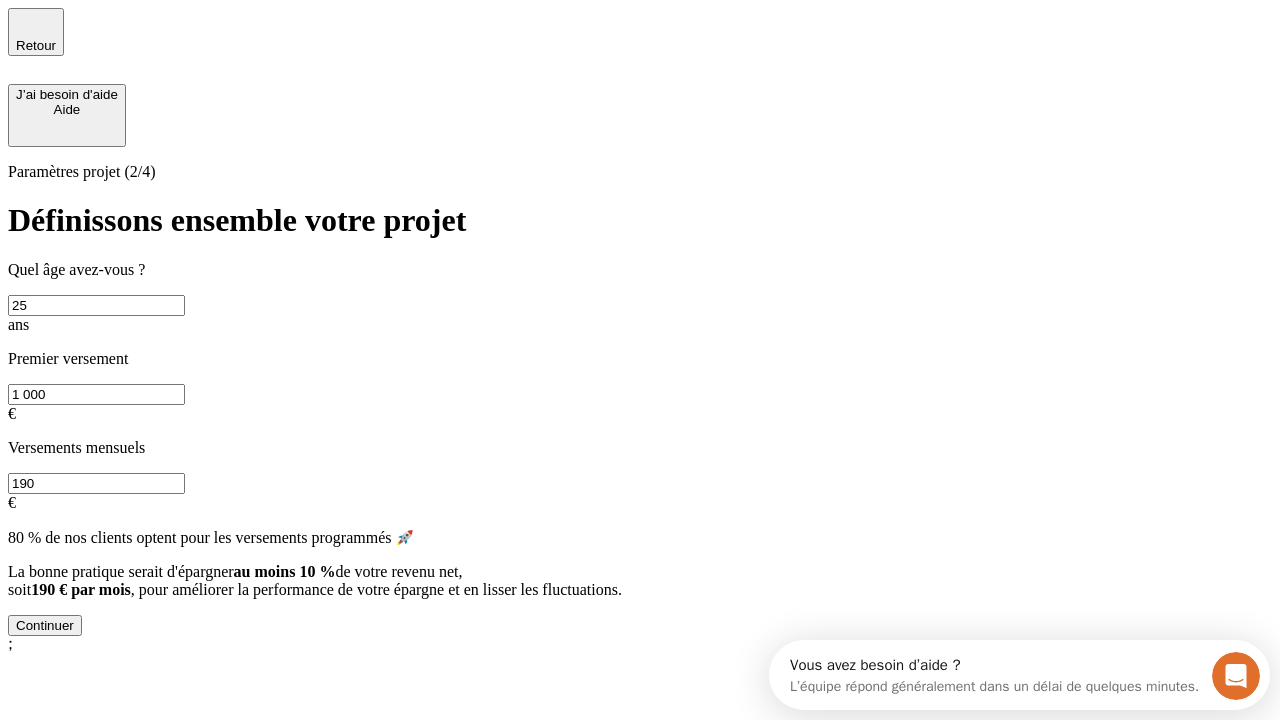 type on "25" 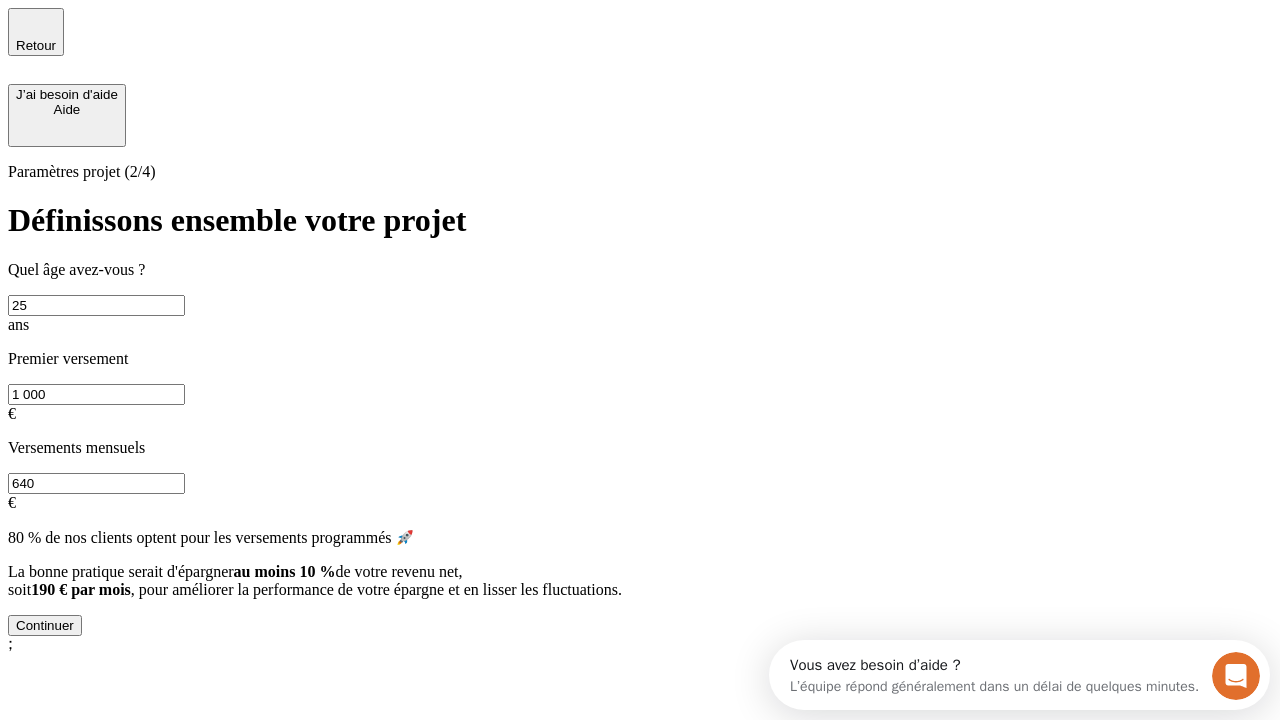 type on "640" 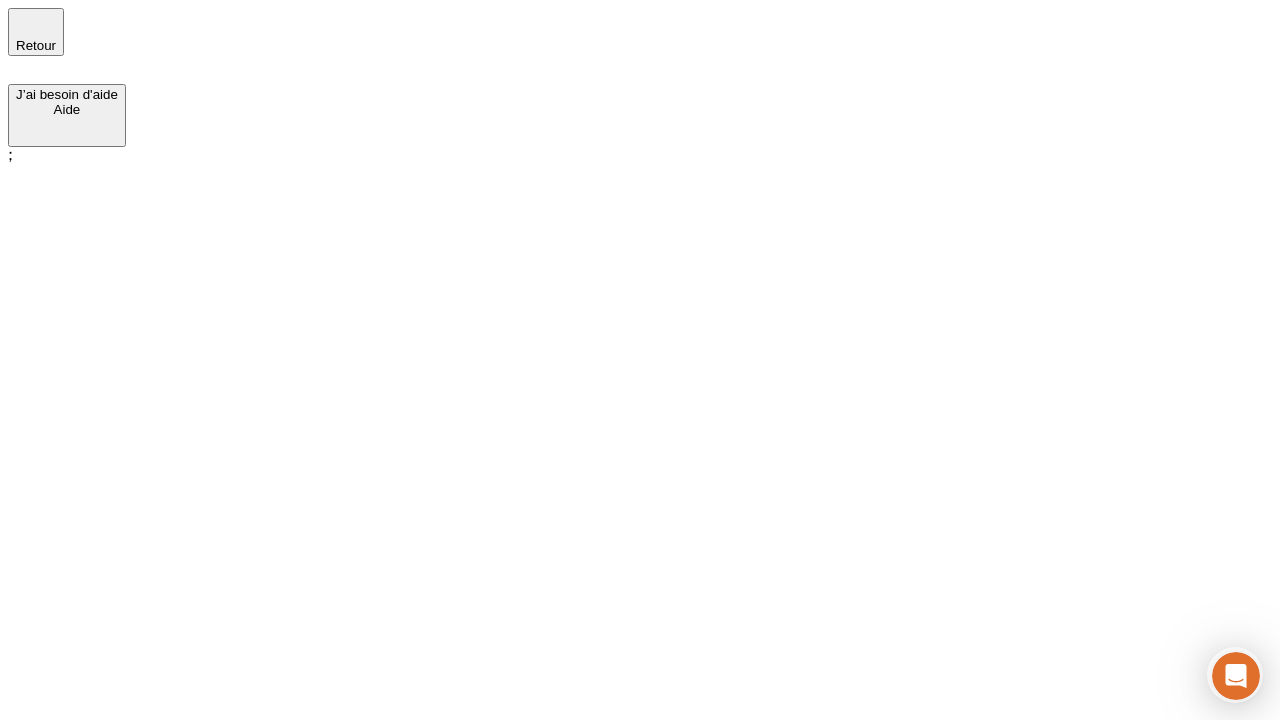 scroll, scrollTop: 0, scrollLeft: 0, axis: both 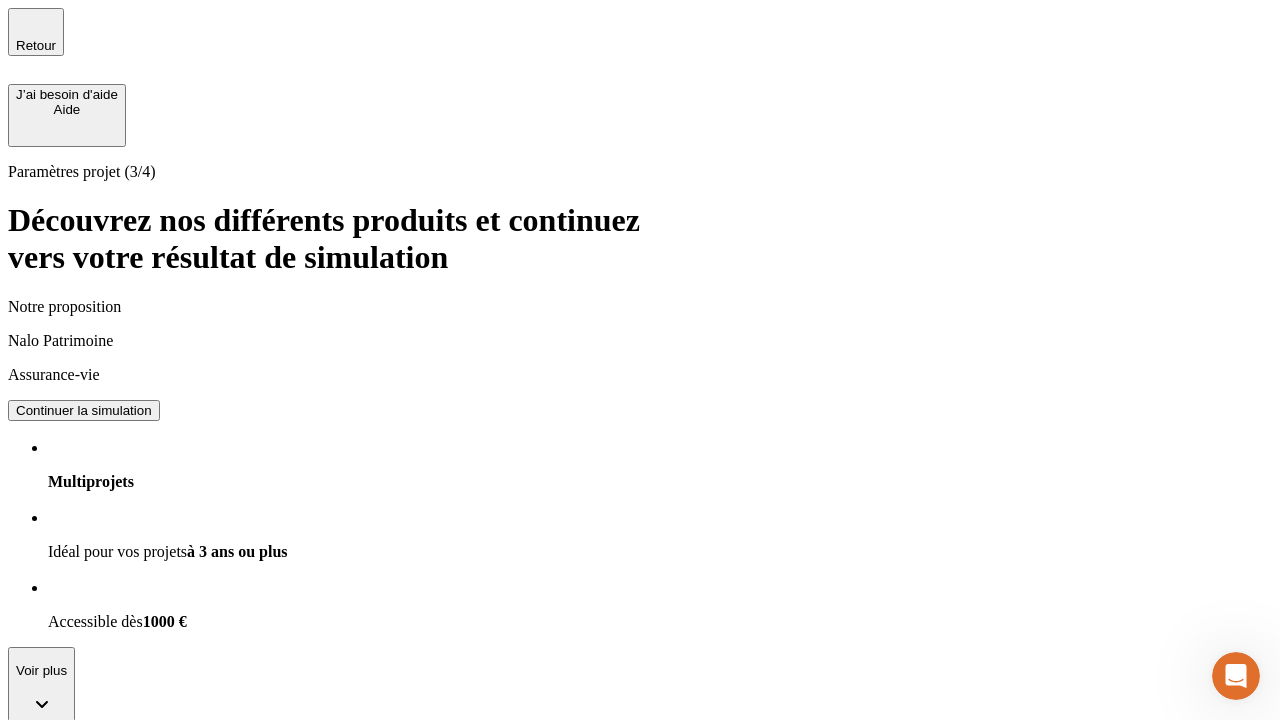 click on "Continuer la simulation" at bounding box center [84, 850] 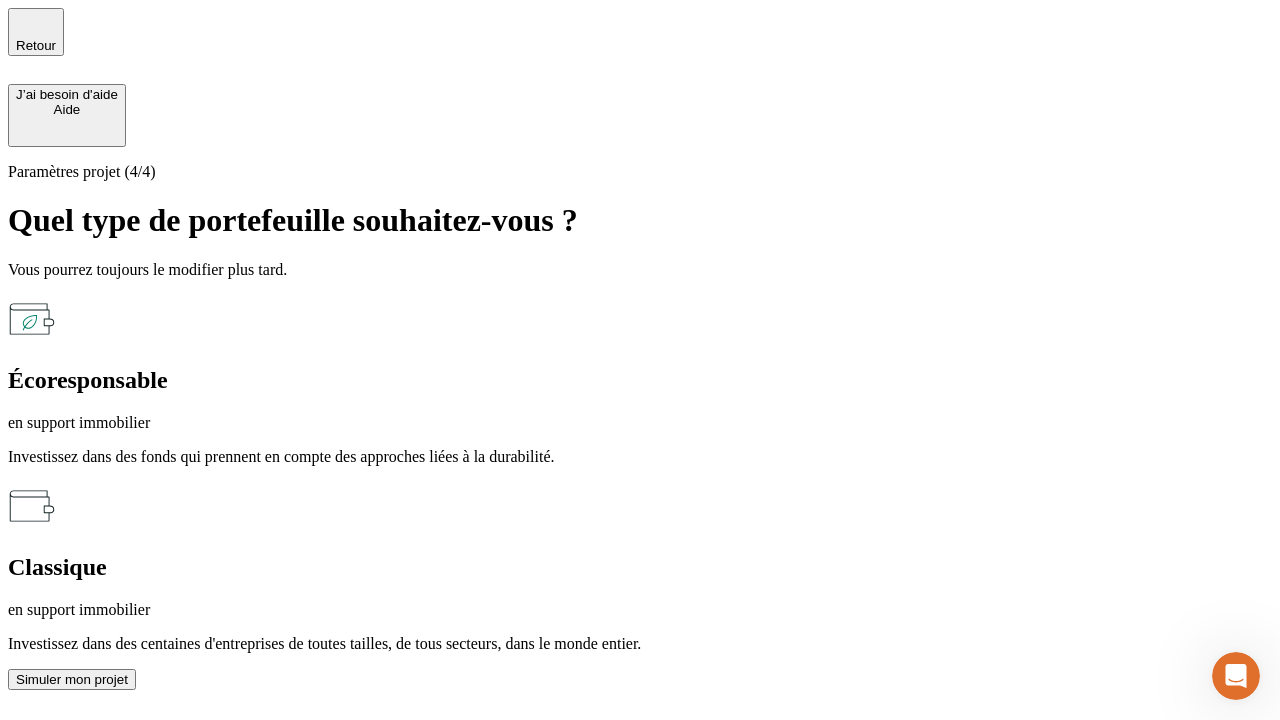 click on "en support immobilier" at bounding box center (640, 423) 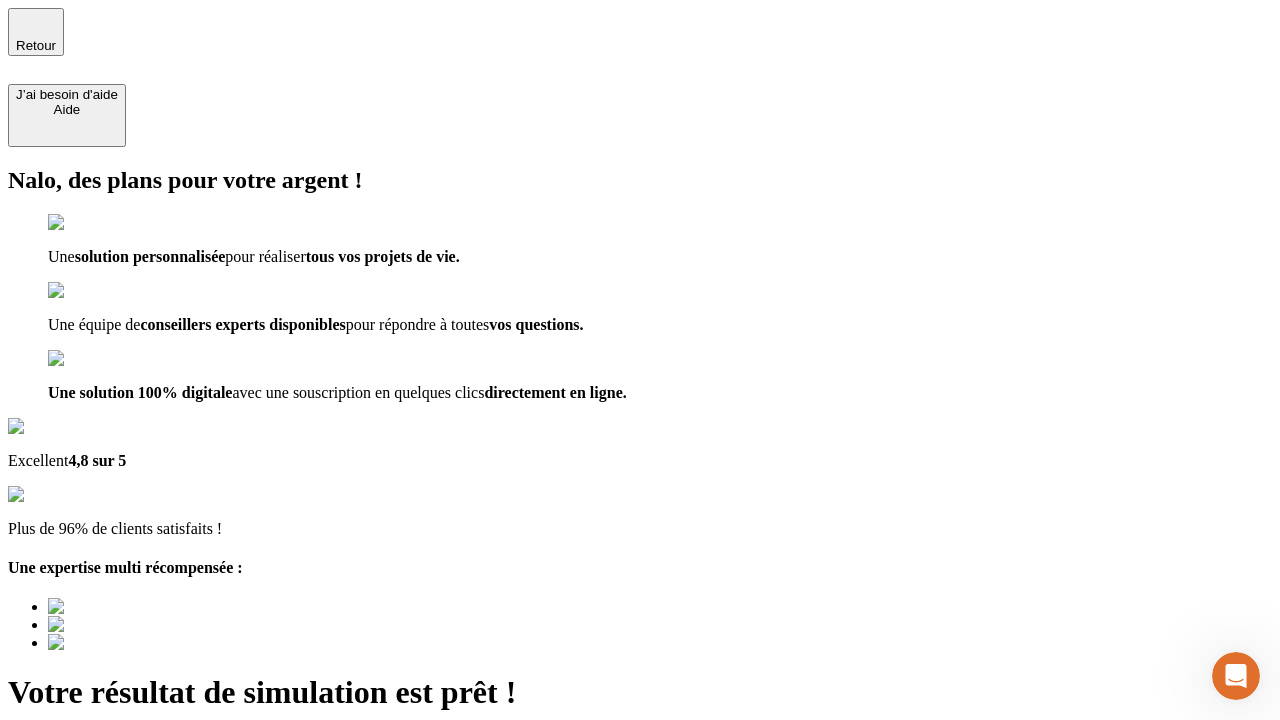 click on "Découvrir ma simulation" at bounding box center [87, 797] 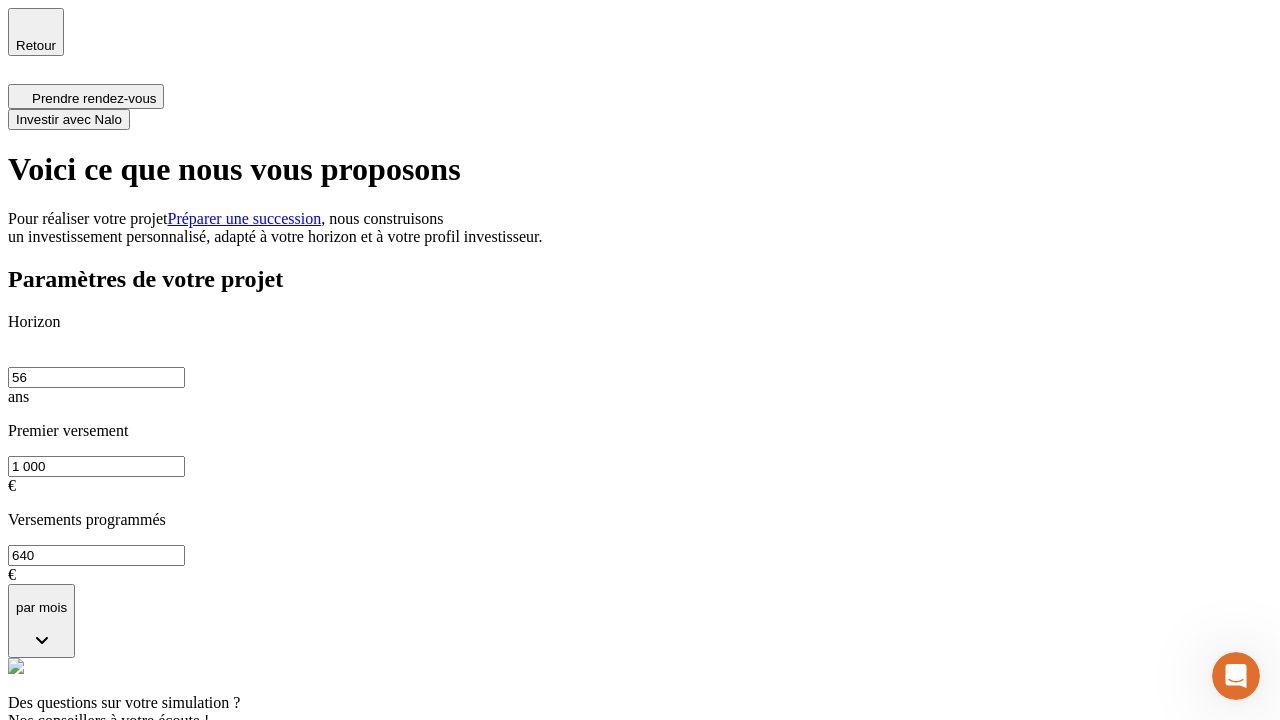 click on "Investir avec Nalo" at bounding box center (69, 119) 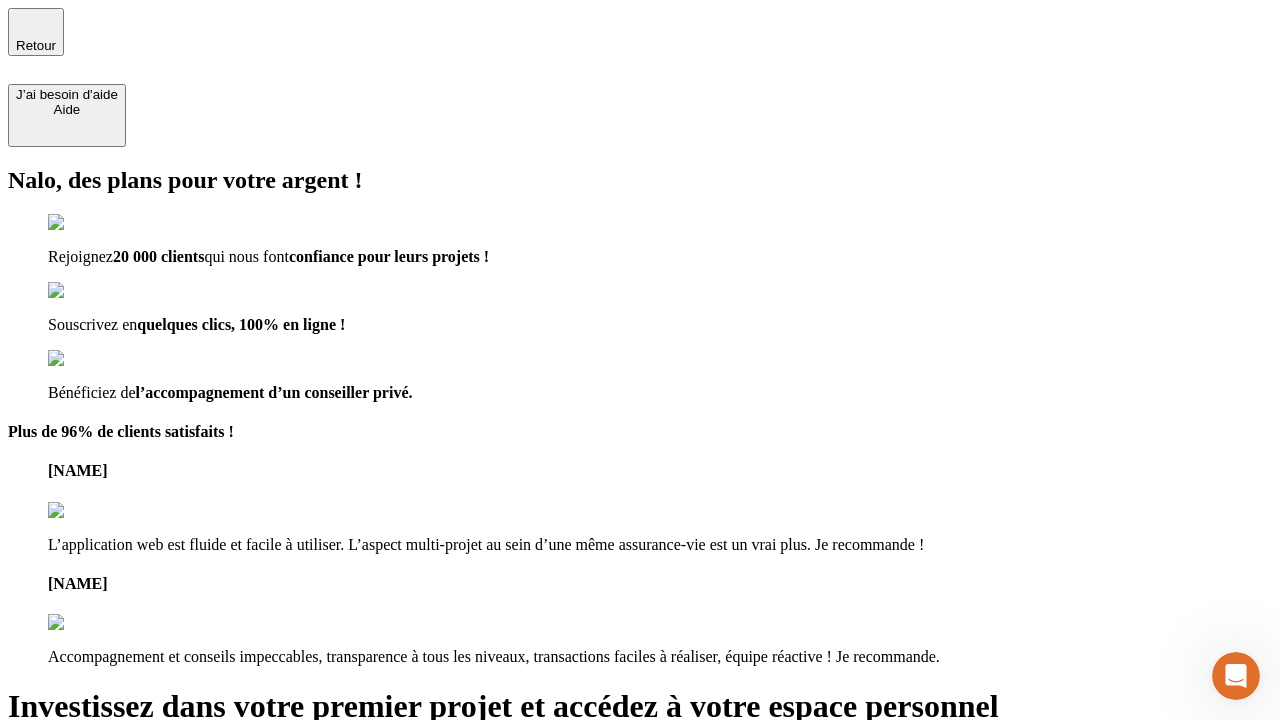 type on "testplaywright-john-transmission-4@[EXAMPLE.COM]" 